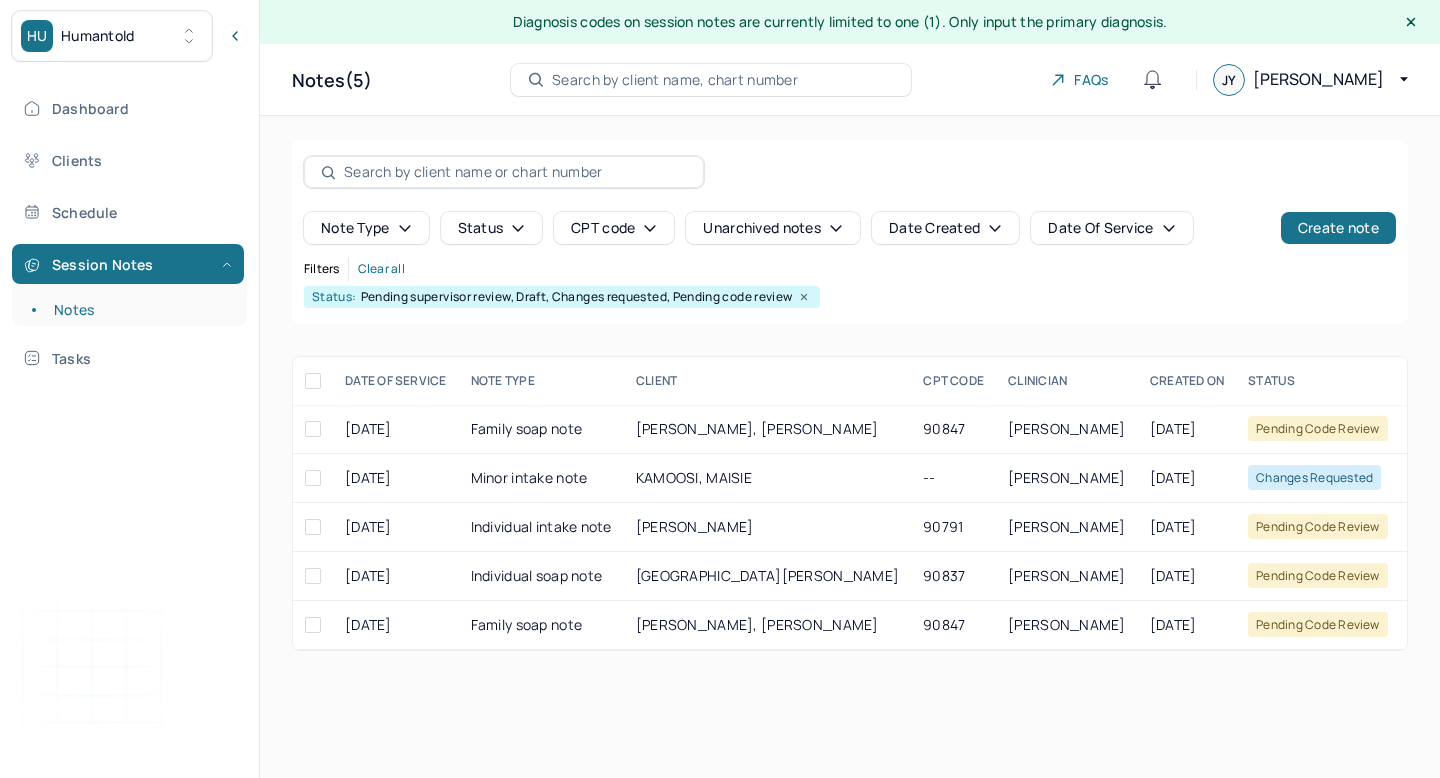 scroll, scrollTop: 0, scrollLeft: 0, axis: both 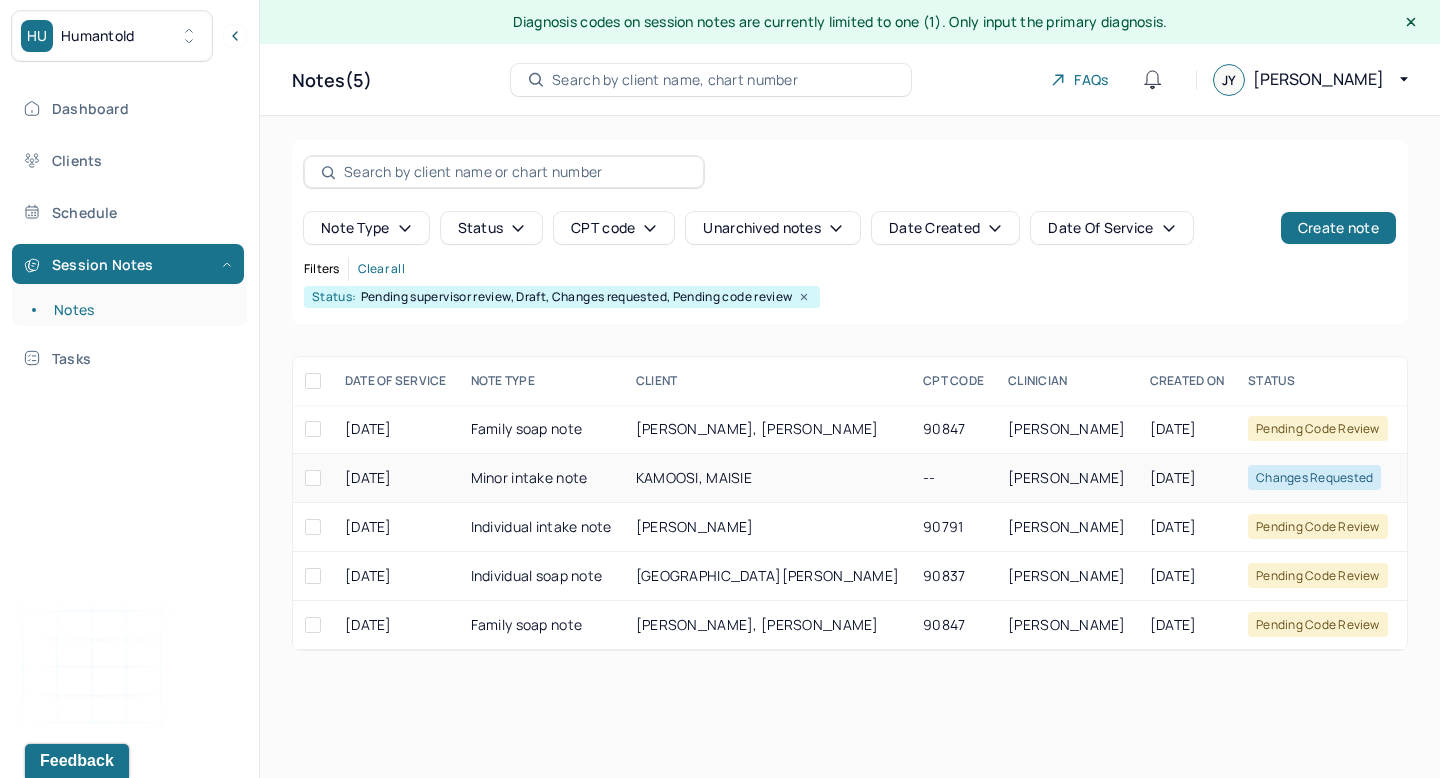 click on "--" at bounding box center [953, 478] 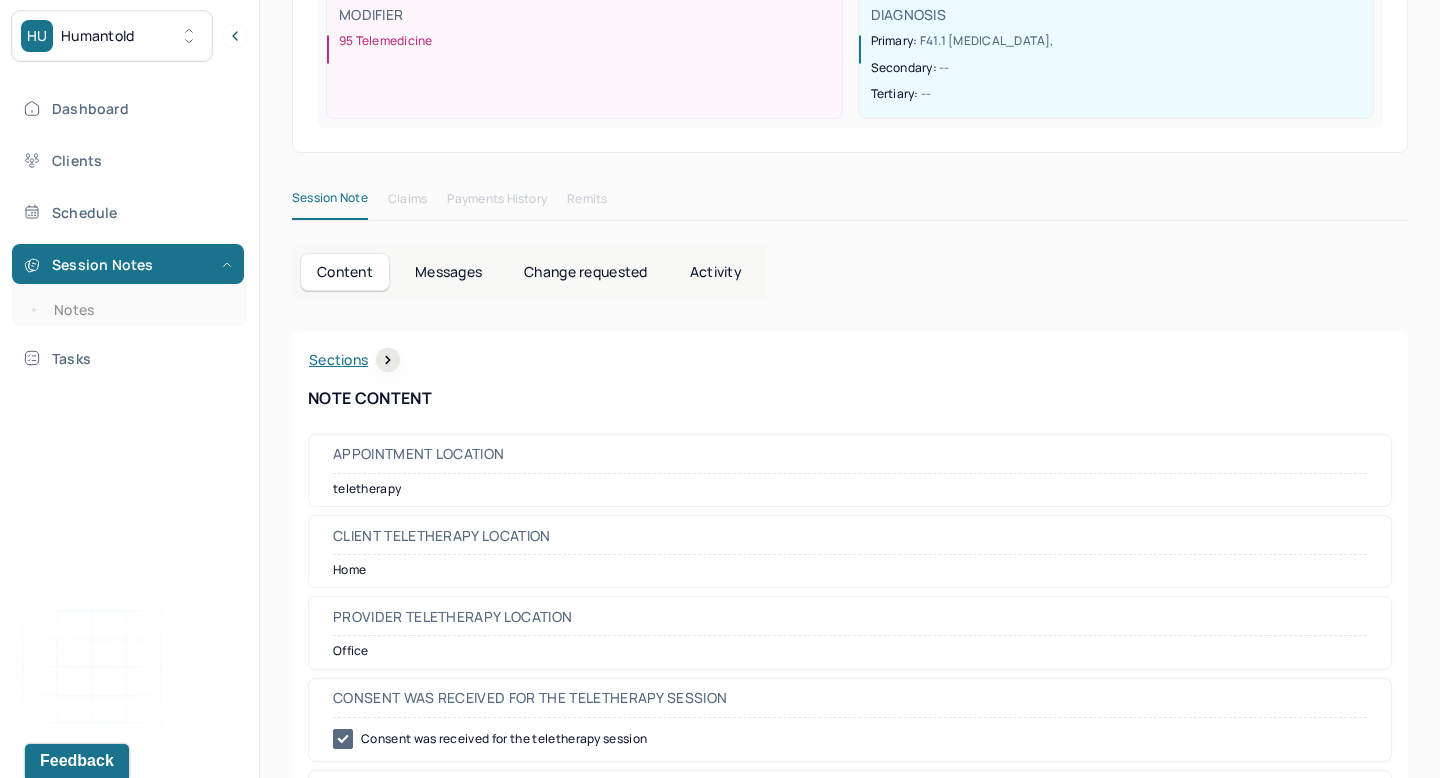 click on "Change requested" at bounding box center [585, 272] 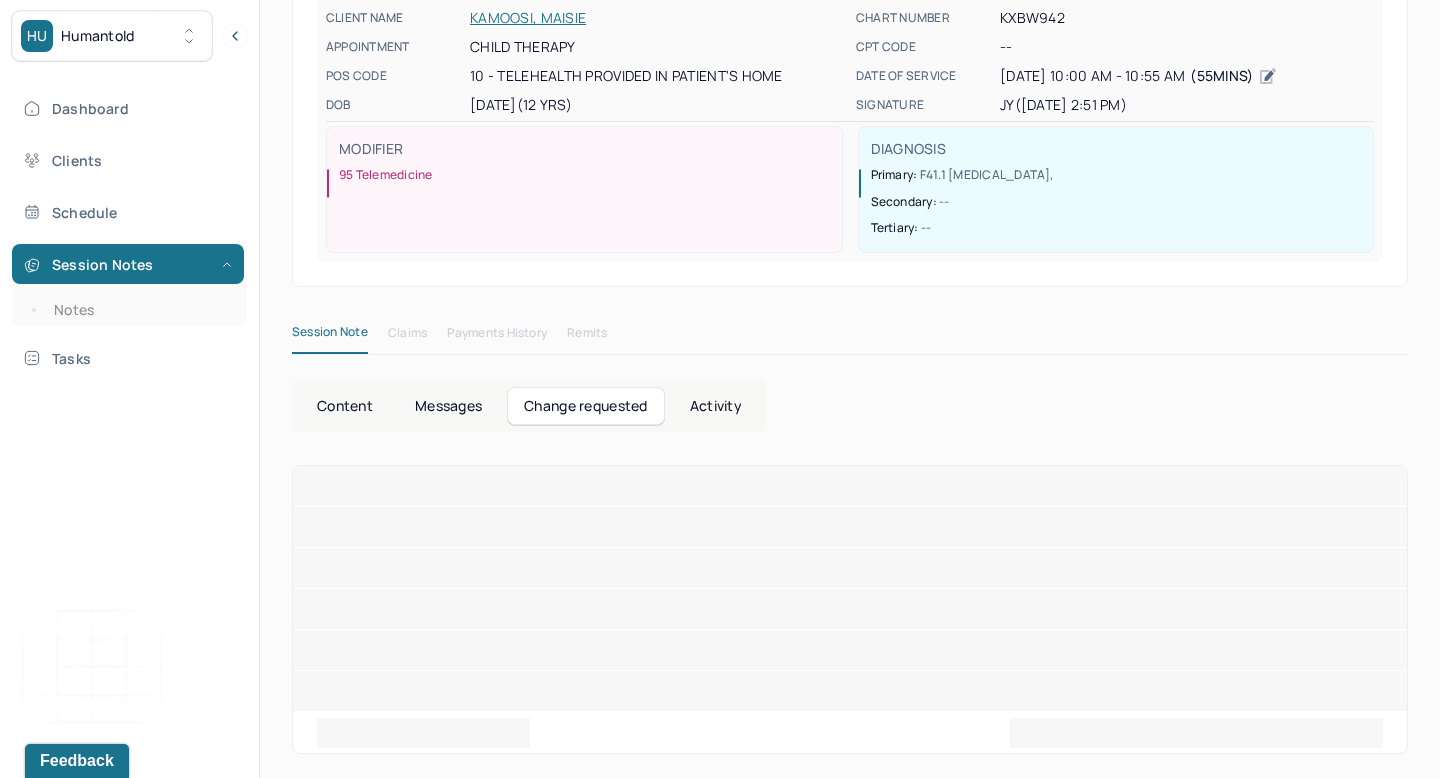 scroll, scrollTop: 75, scrollLeft: 0, axis: vertical 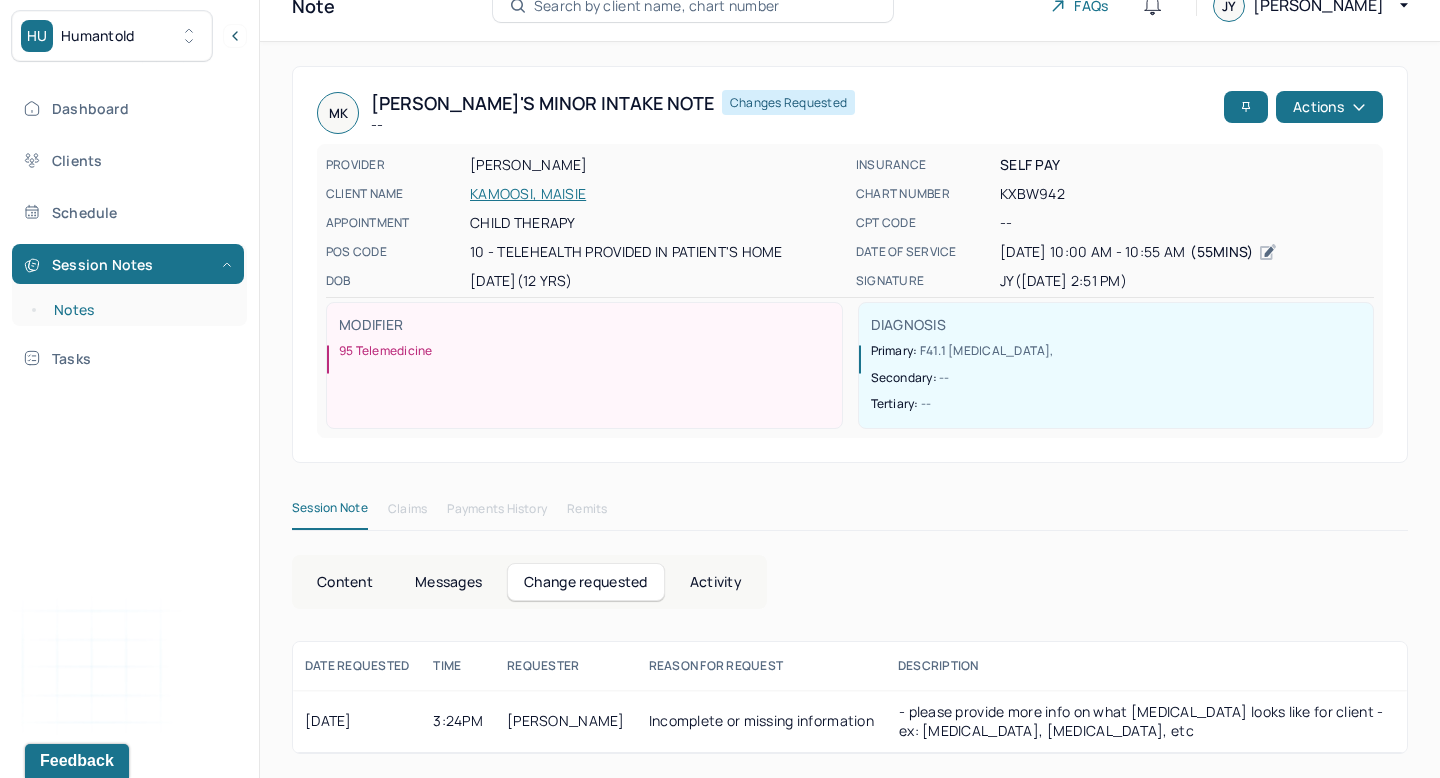 click on "Notes" at bounding box center [139, 310] 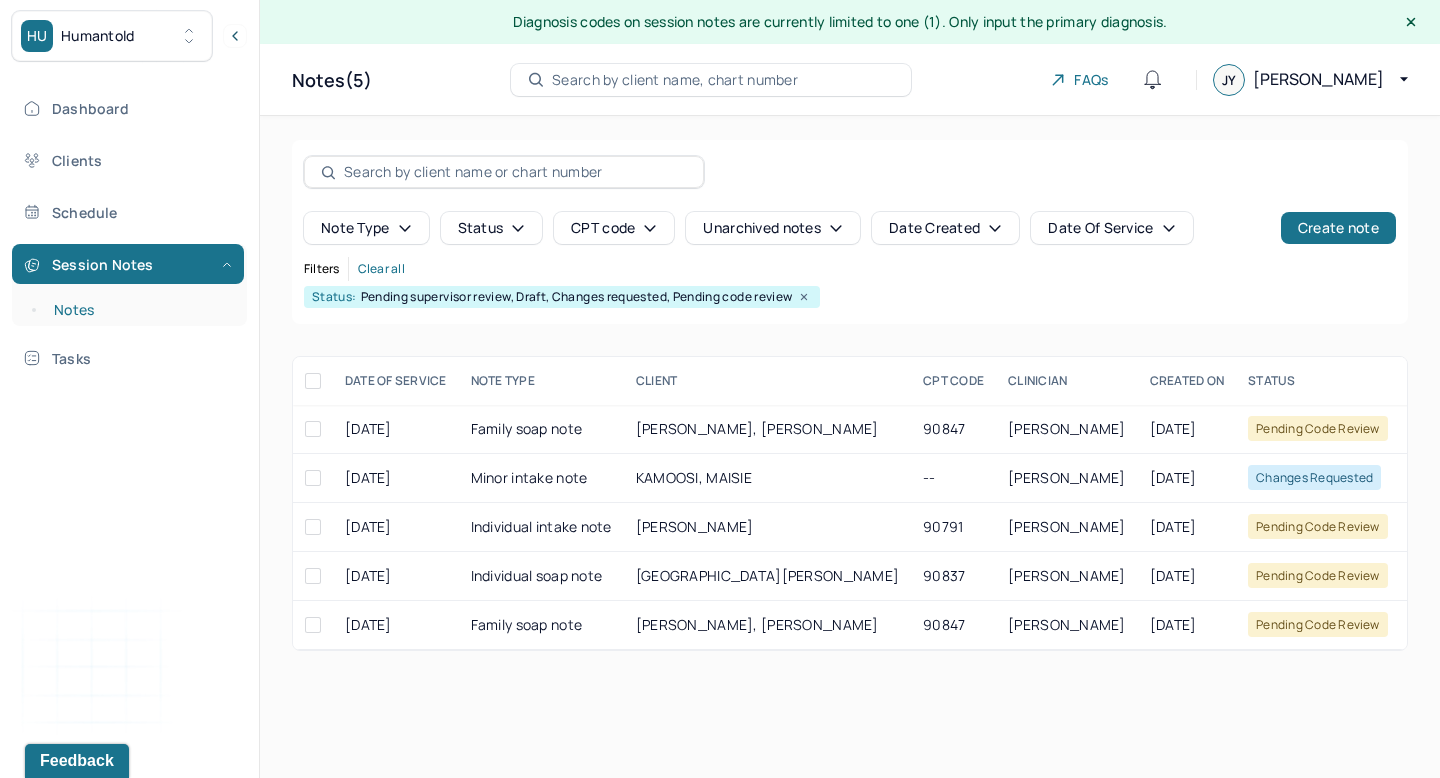 scroll, scrollTop: 0, scrollLeft: 0, axis: both 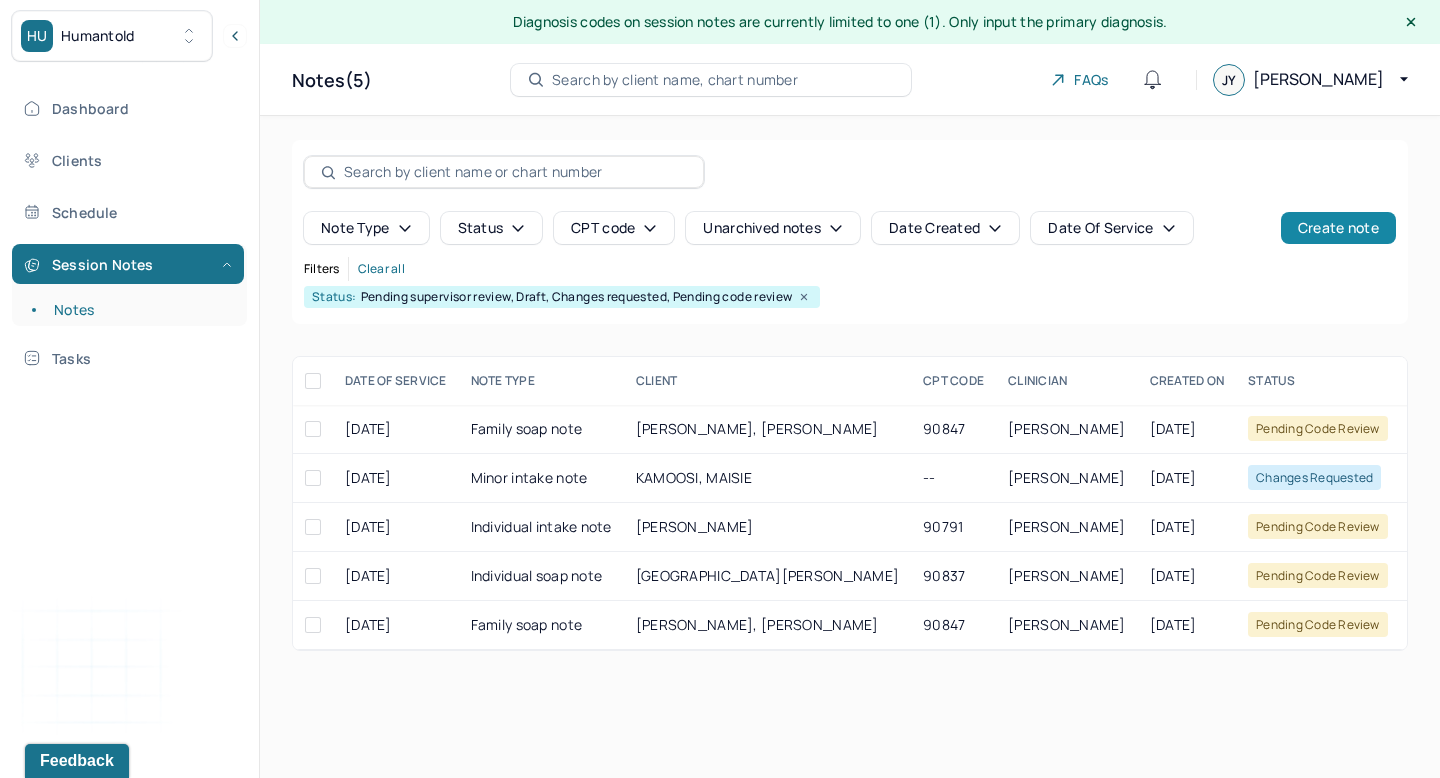 click on "Create note" at bounding box center (1338, 228) 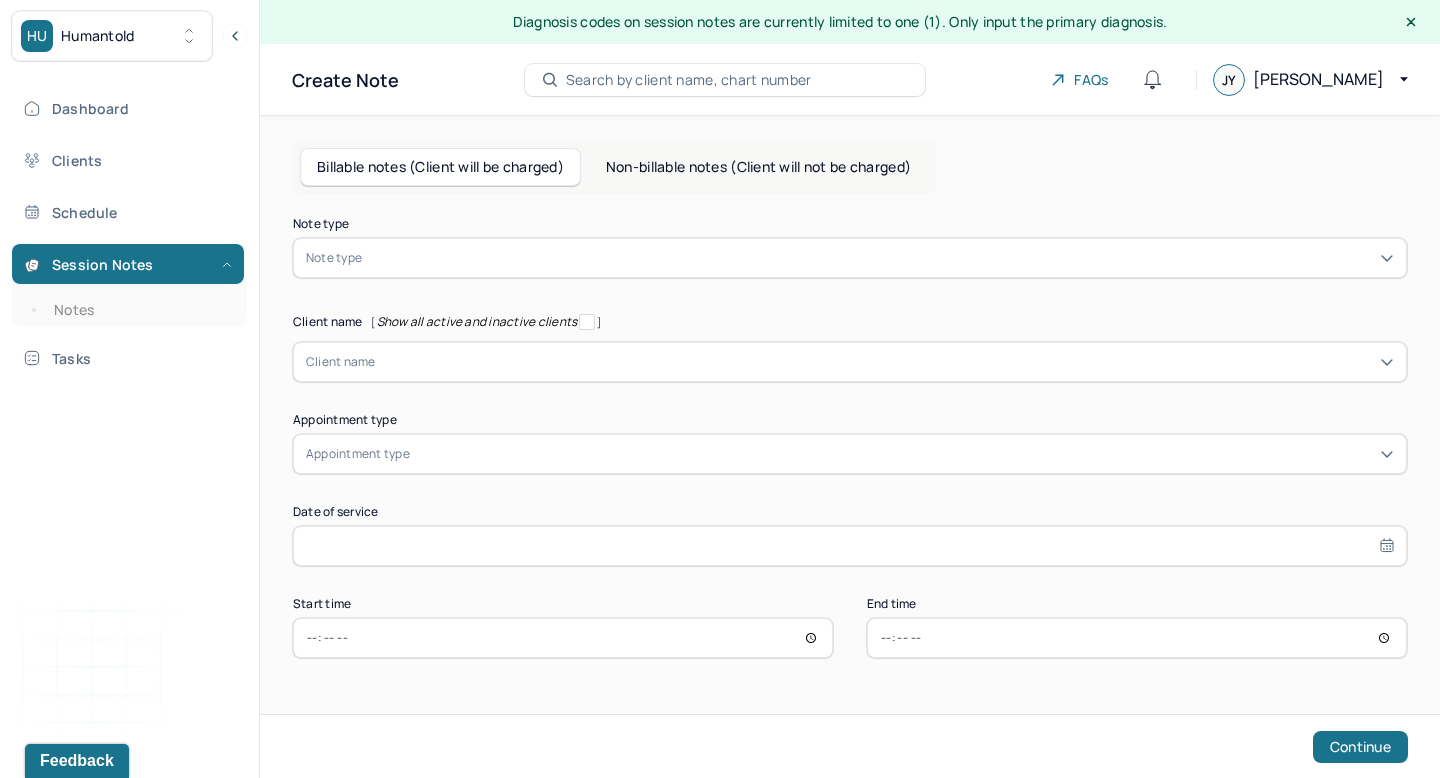 click at bounding box center [880, 258] 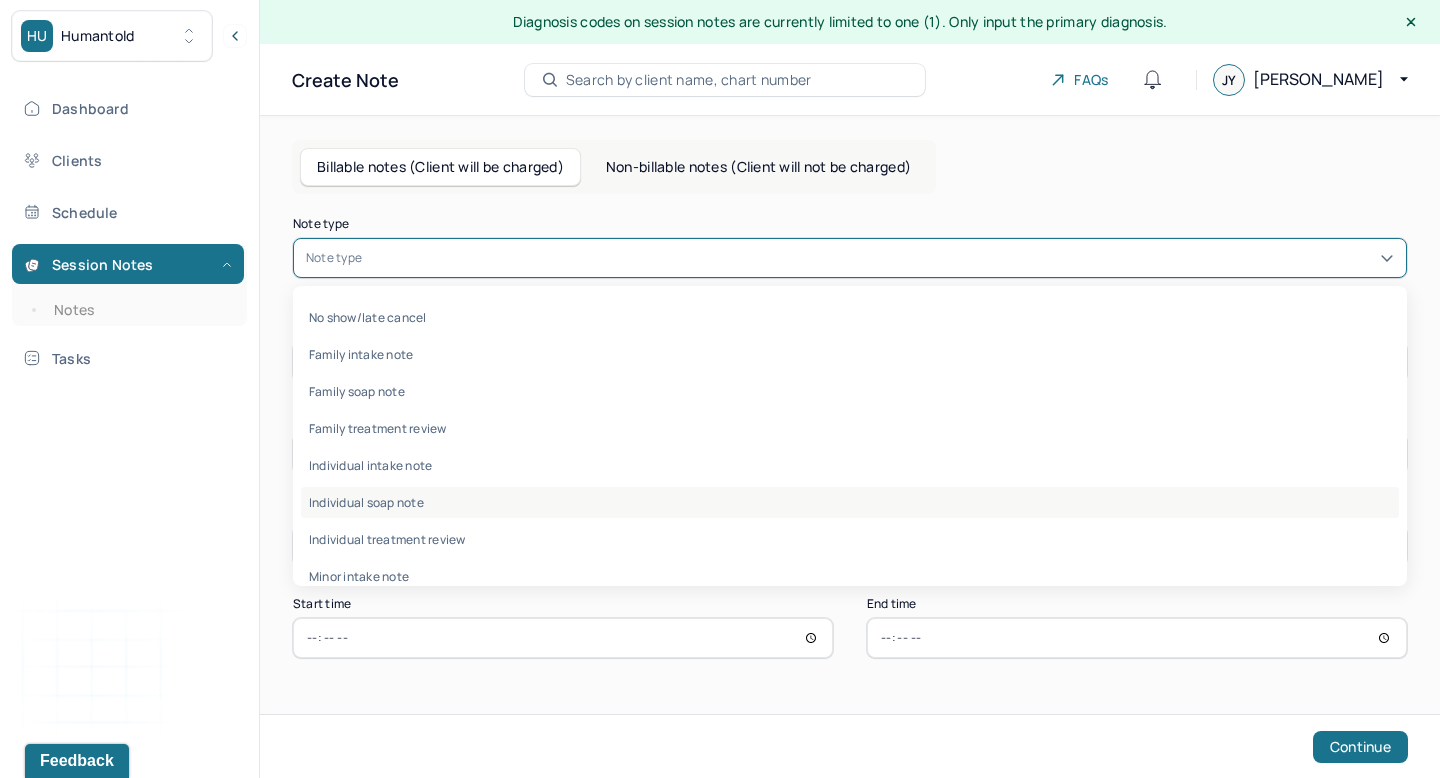 click on "Individual soap note" at bounding box center [850, 502] 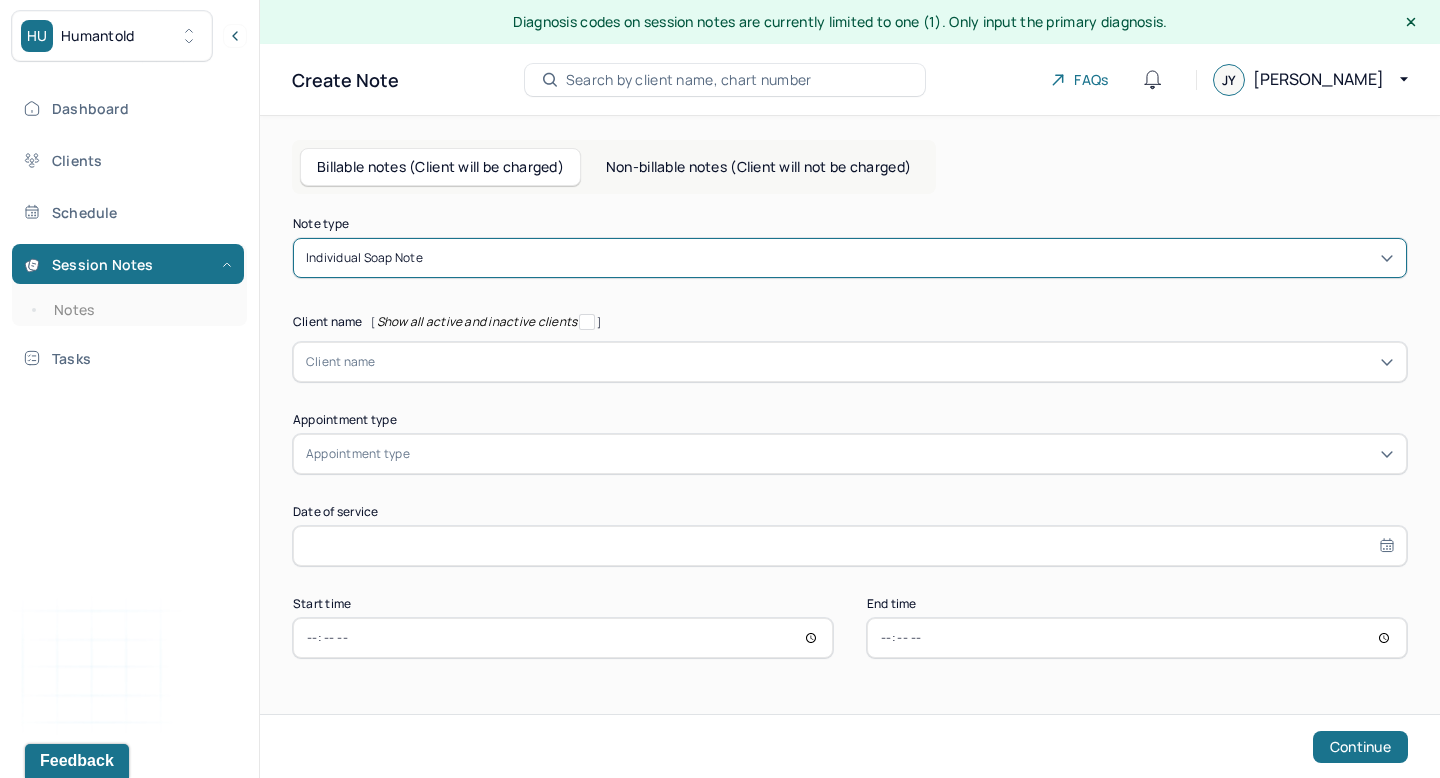 click on "Client name" at bounding box center [850, 362] 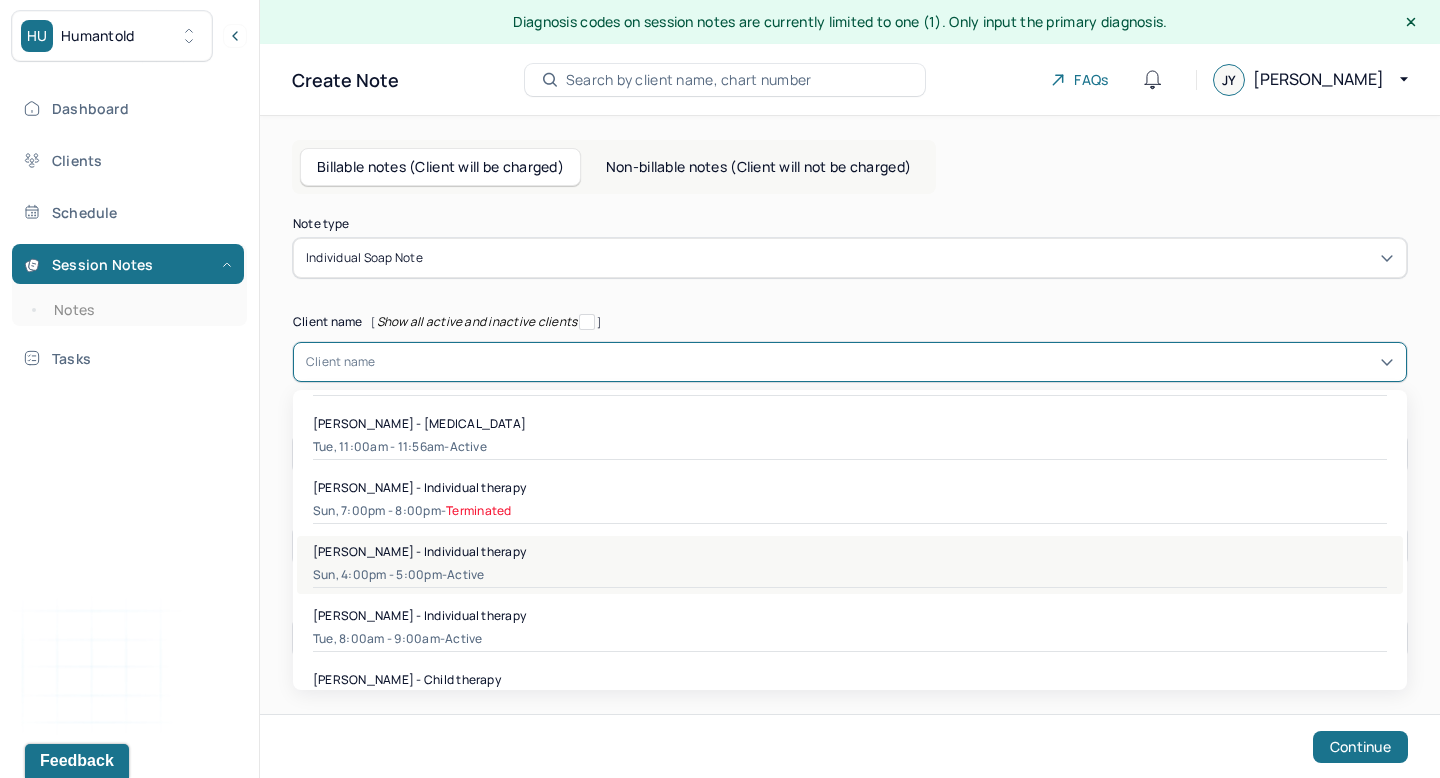 scroll, scrollTop: 54, scrollLeft: 0, axis: vertical 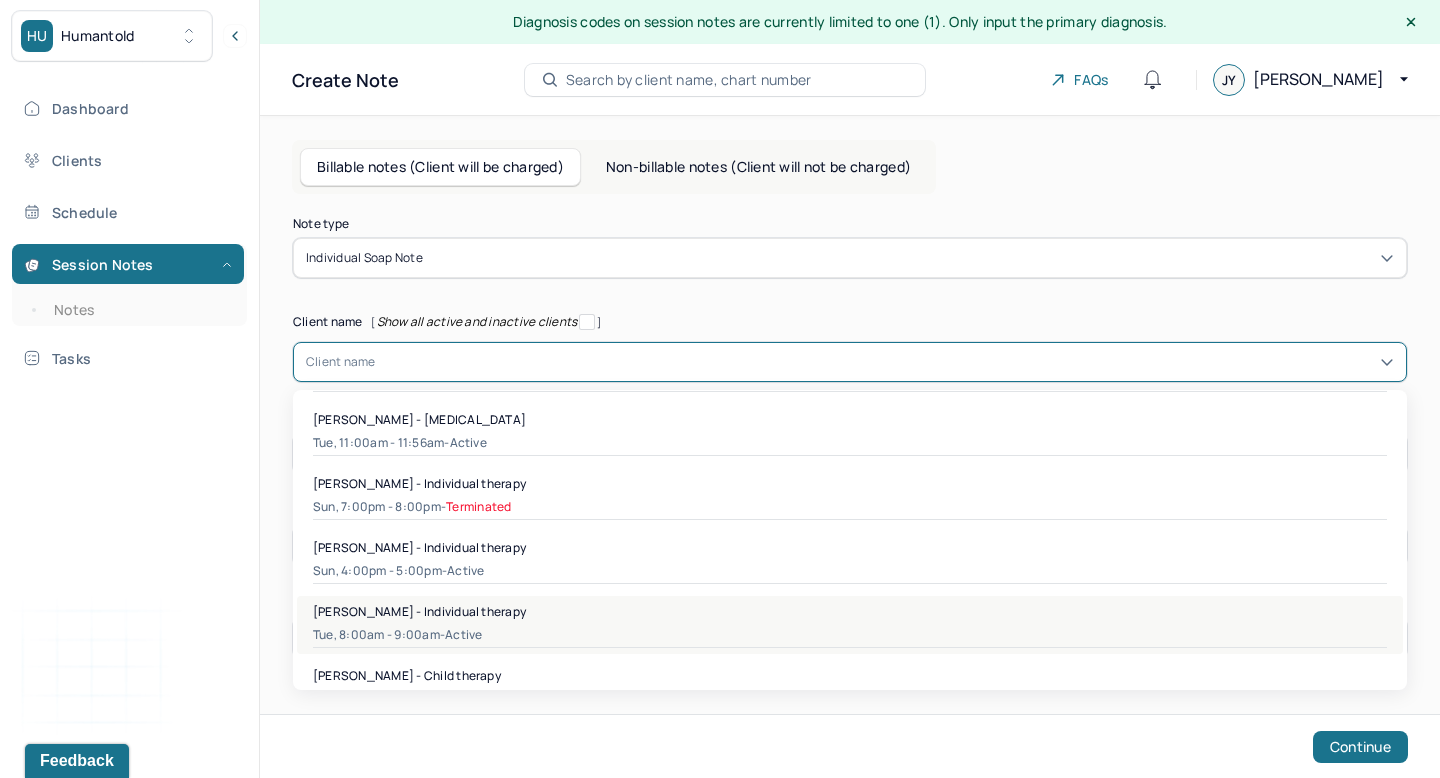 click on "Tue, 8:00am - 9:00am  -  active" at bounding box center (850, 635) 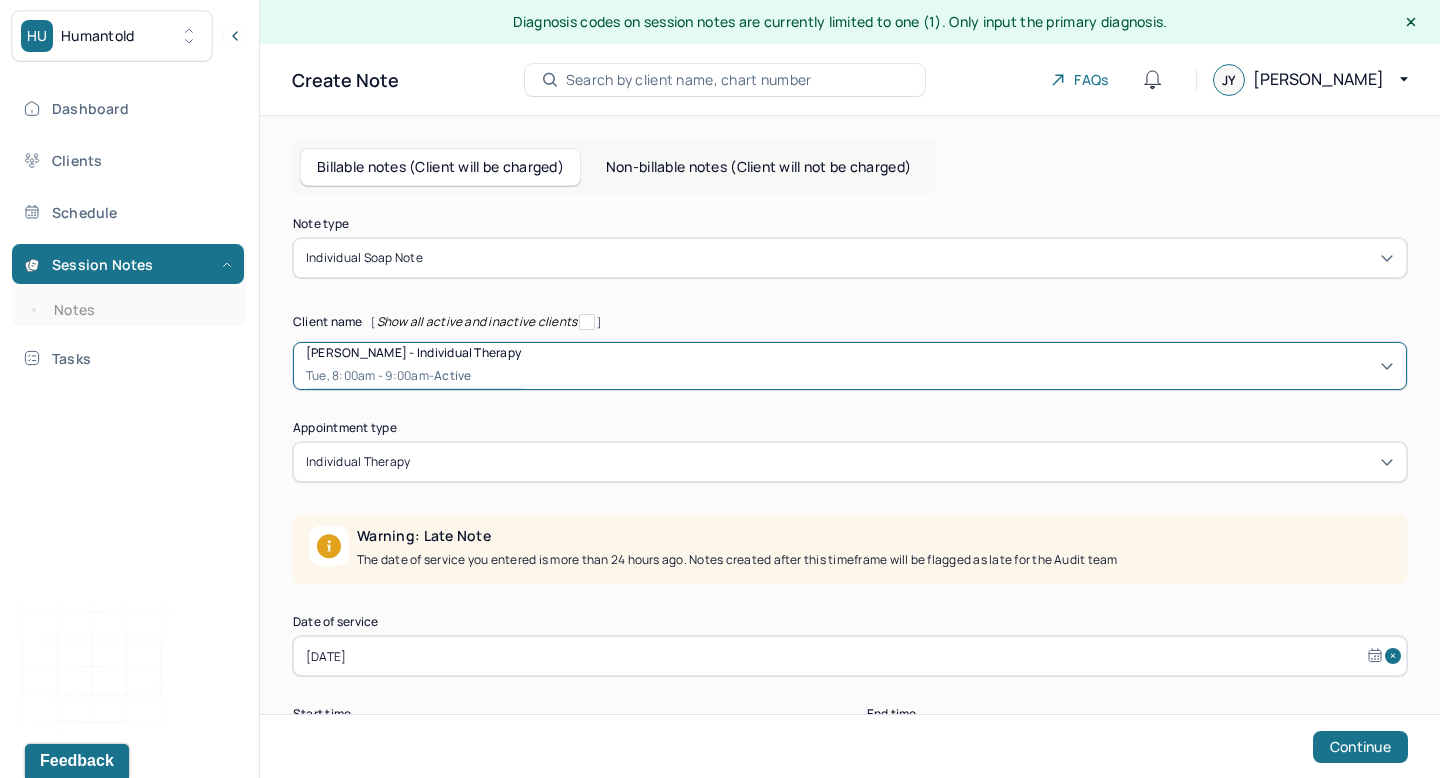 scroll, scrollTop: 67, scrollLeft: 0, axis: vertical 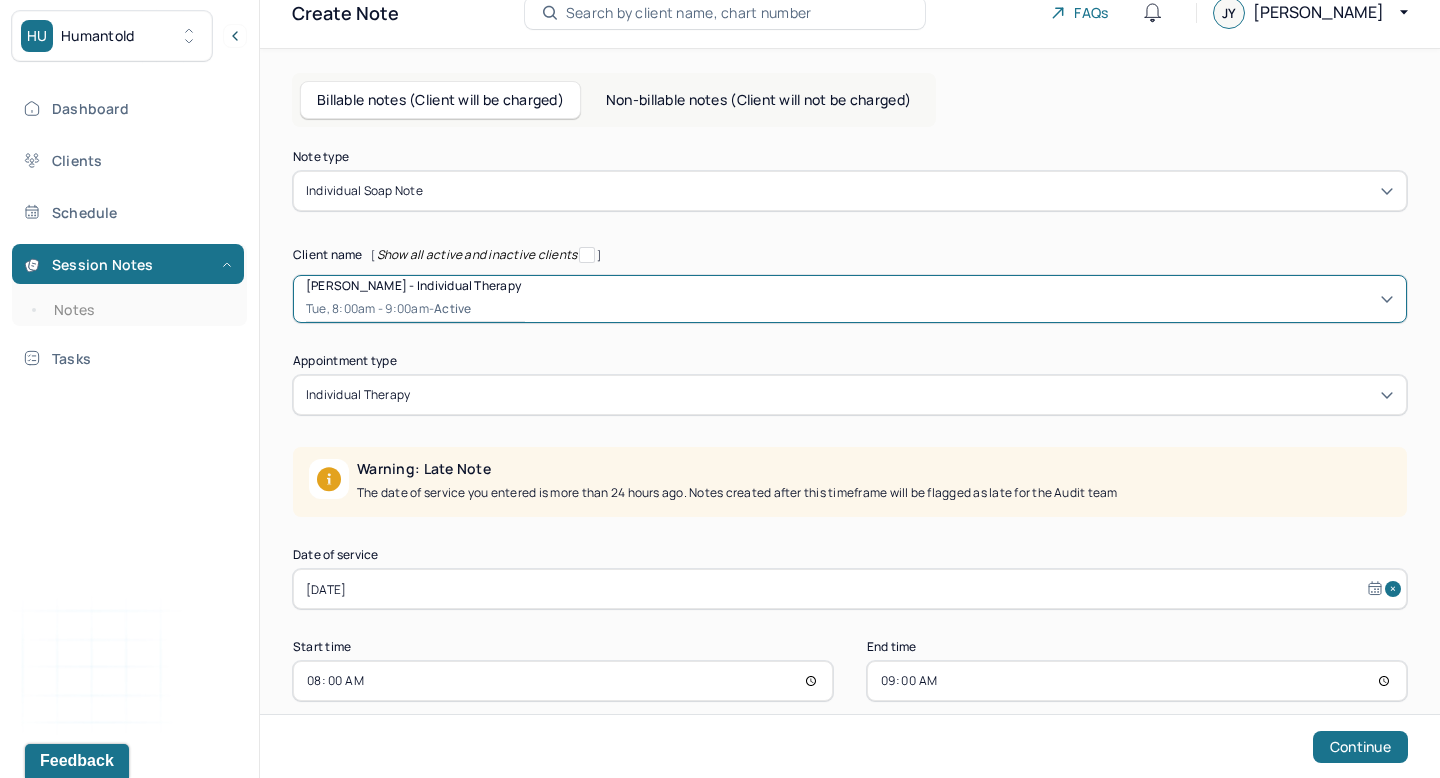 select on "6" 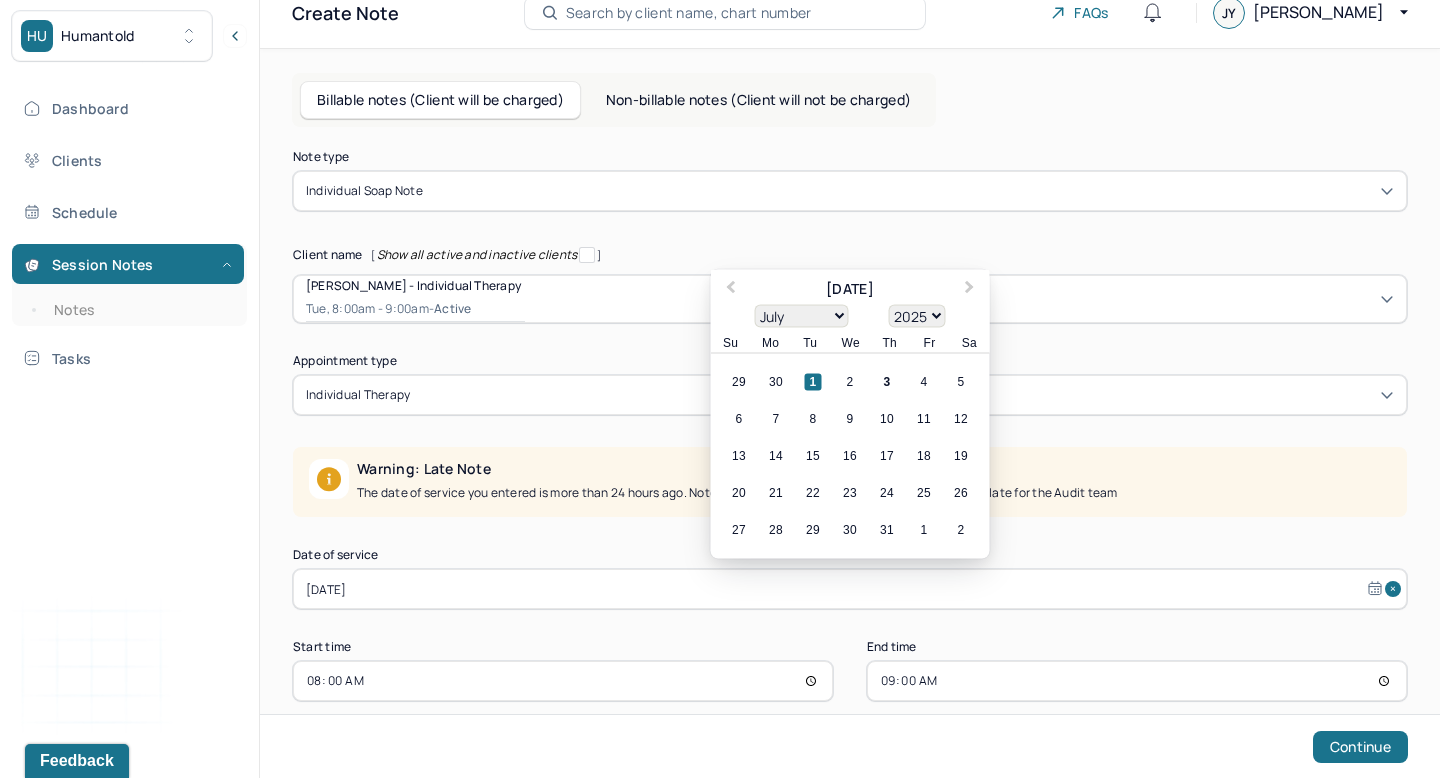 click on "[DATE]" at bounding box center [850, 589] 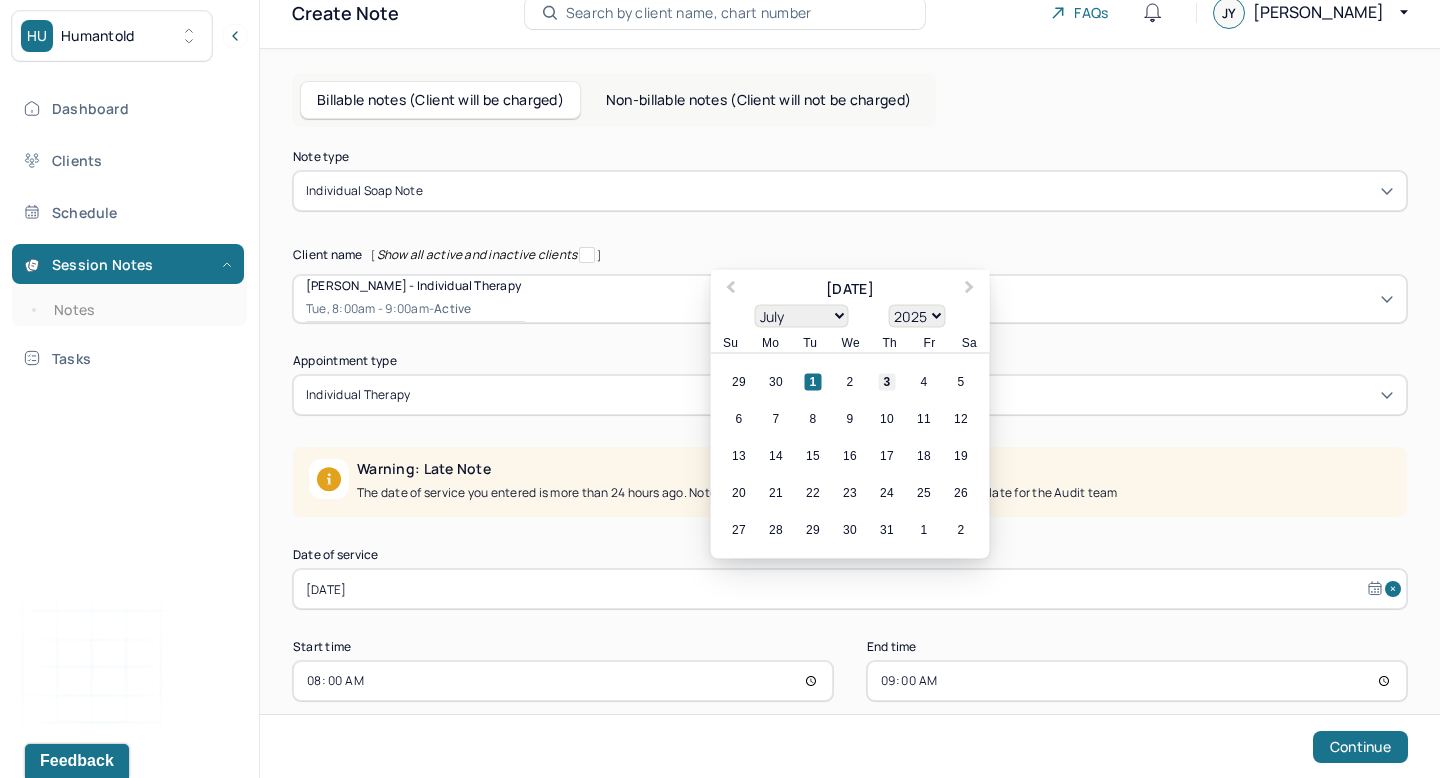 click on "3" at bounding box center [887, 382] 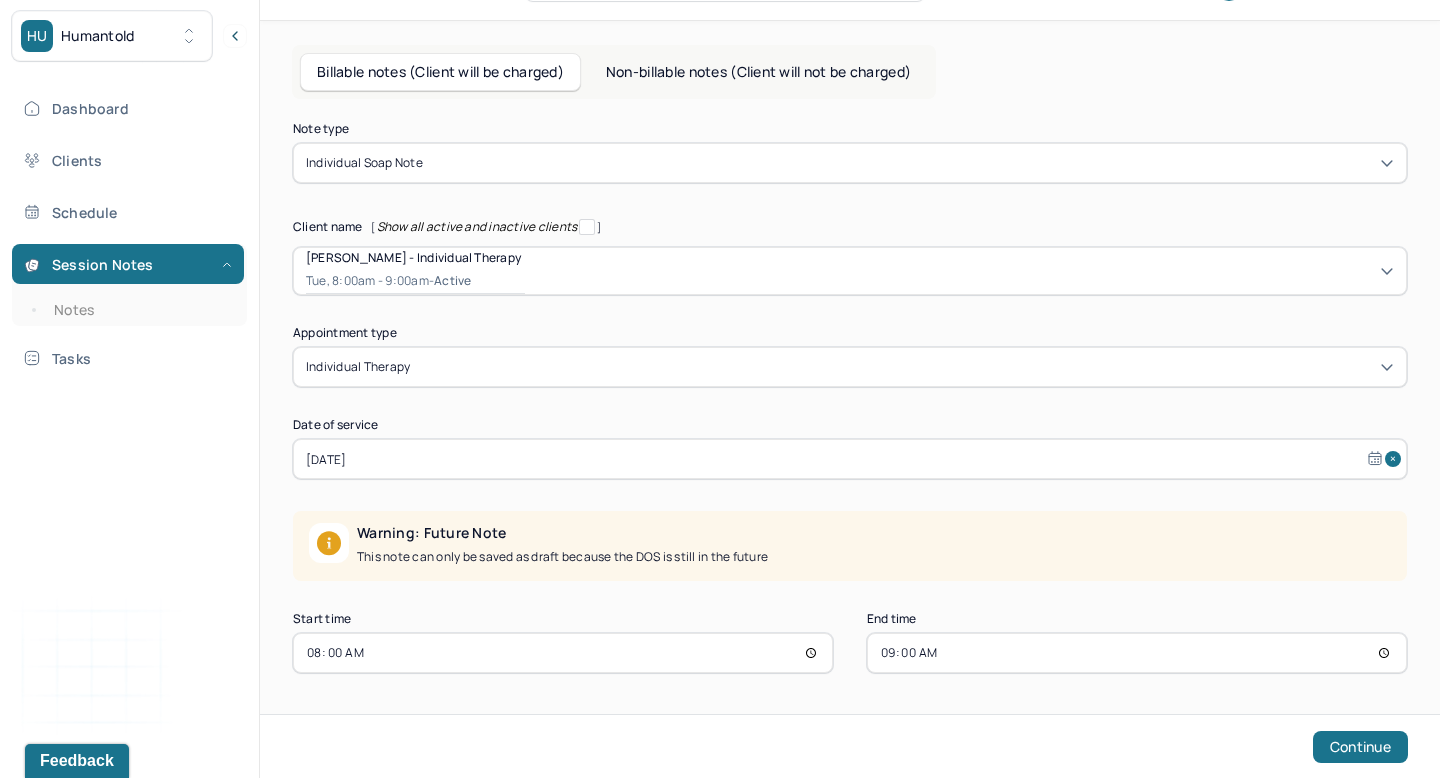 scroll, scrollTop: 95, scrollLeft: 0, axis: vertical 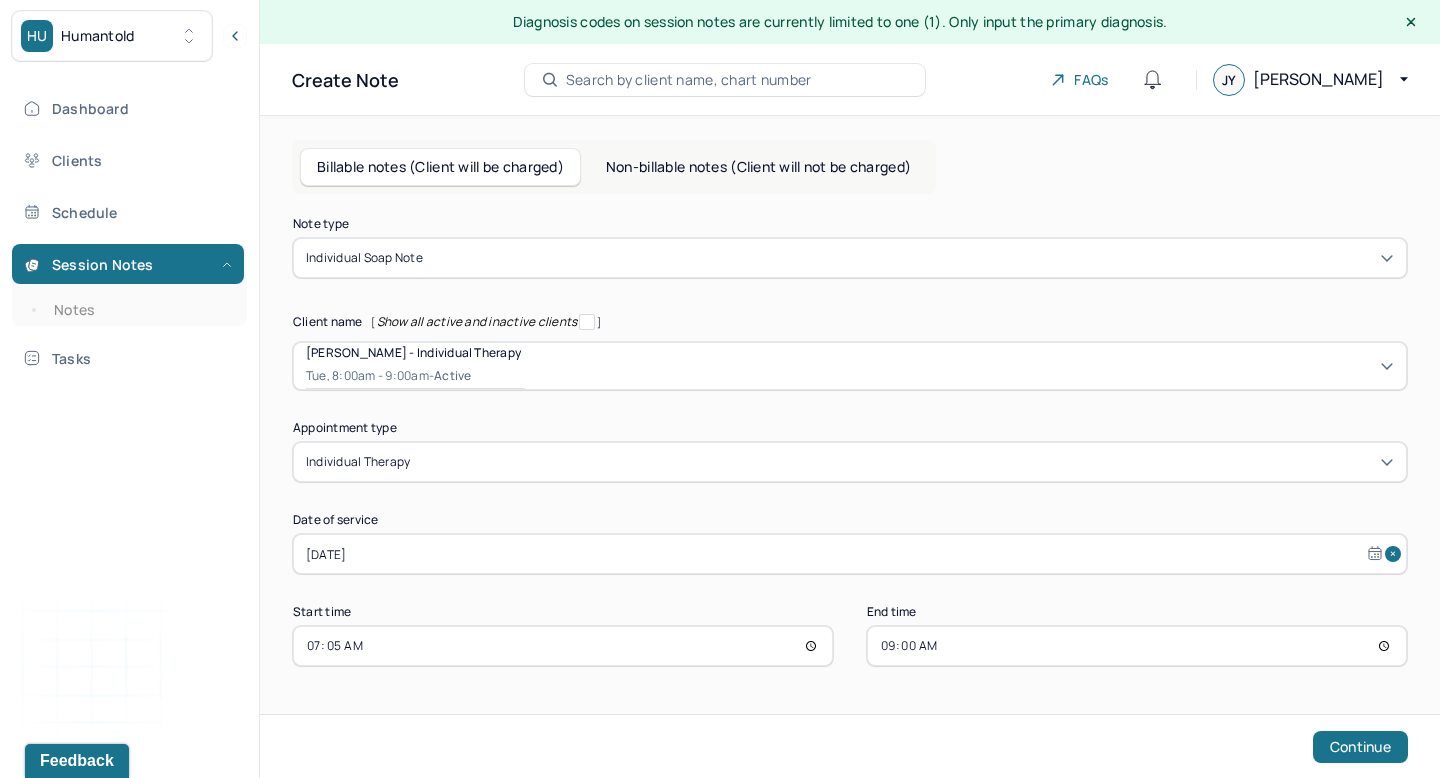 type on "07:50" 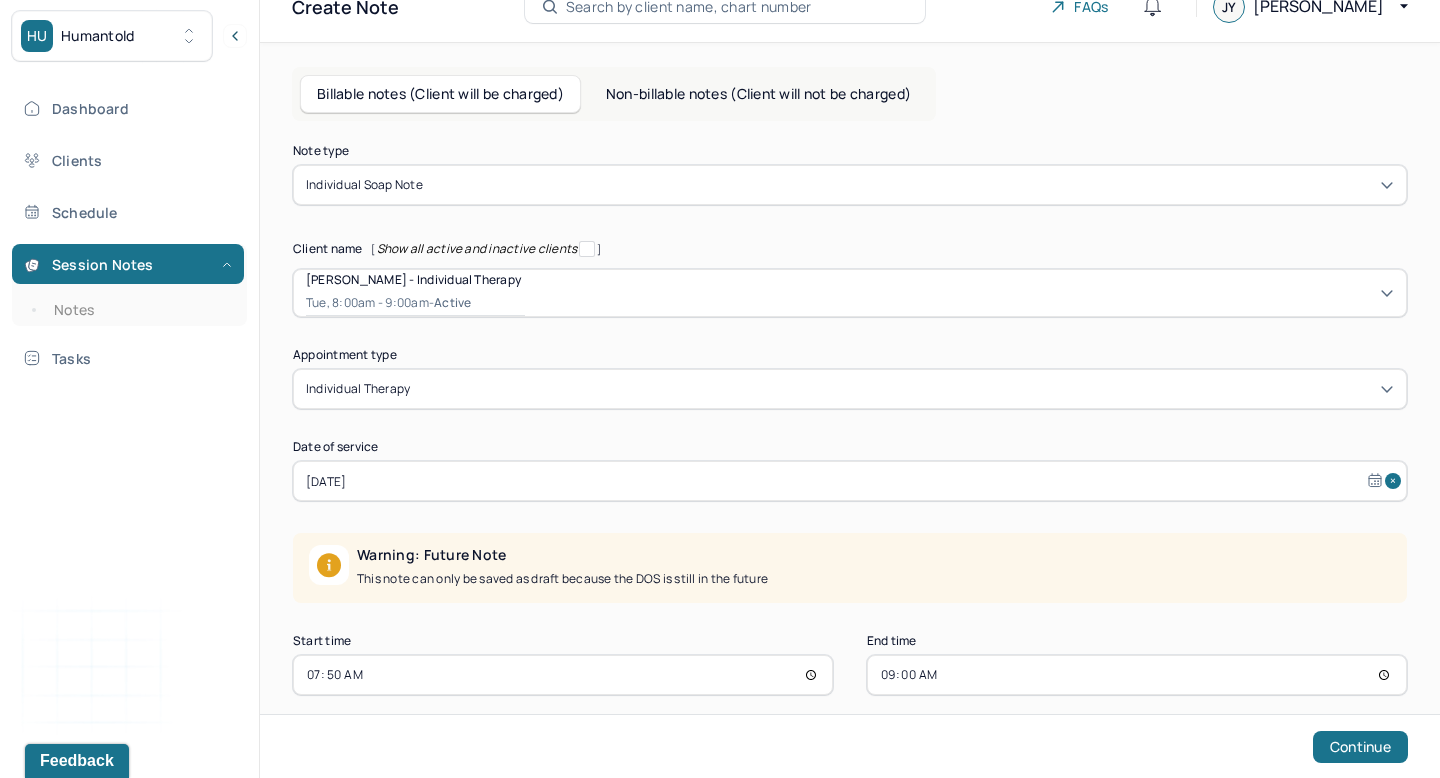 scroll, scrollTop: 95, scrollLeft: 0, axis: vertical 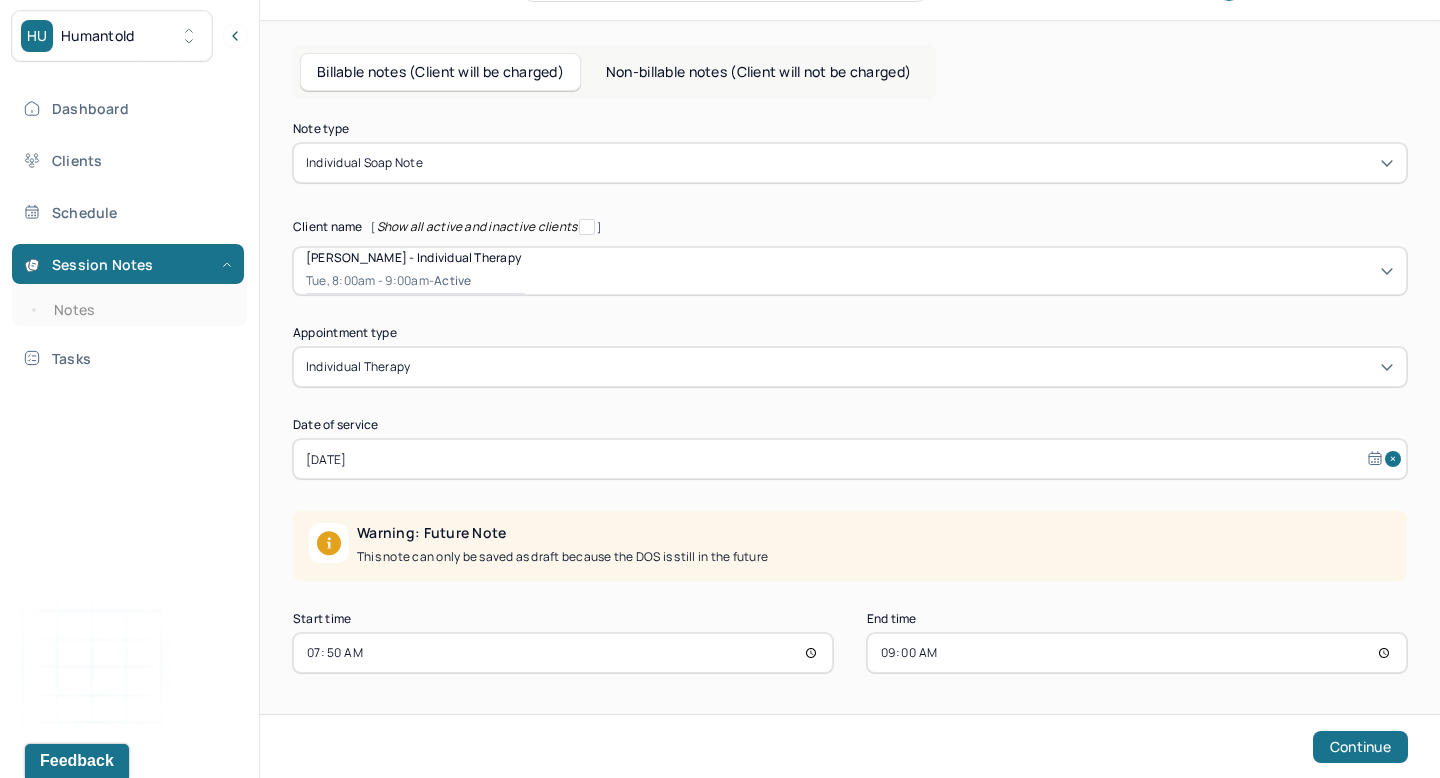 click on "09:00" at bounding box center [1137, 653] 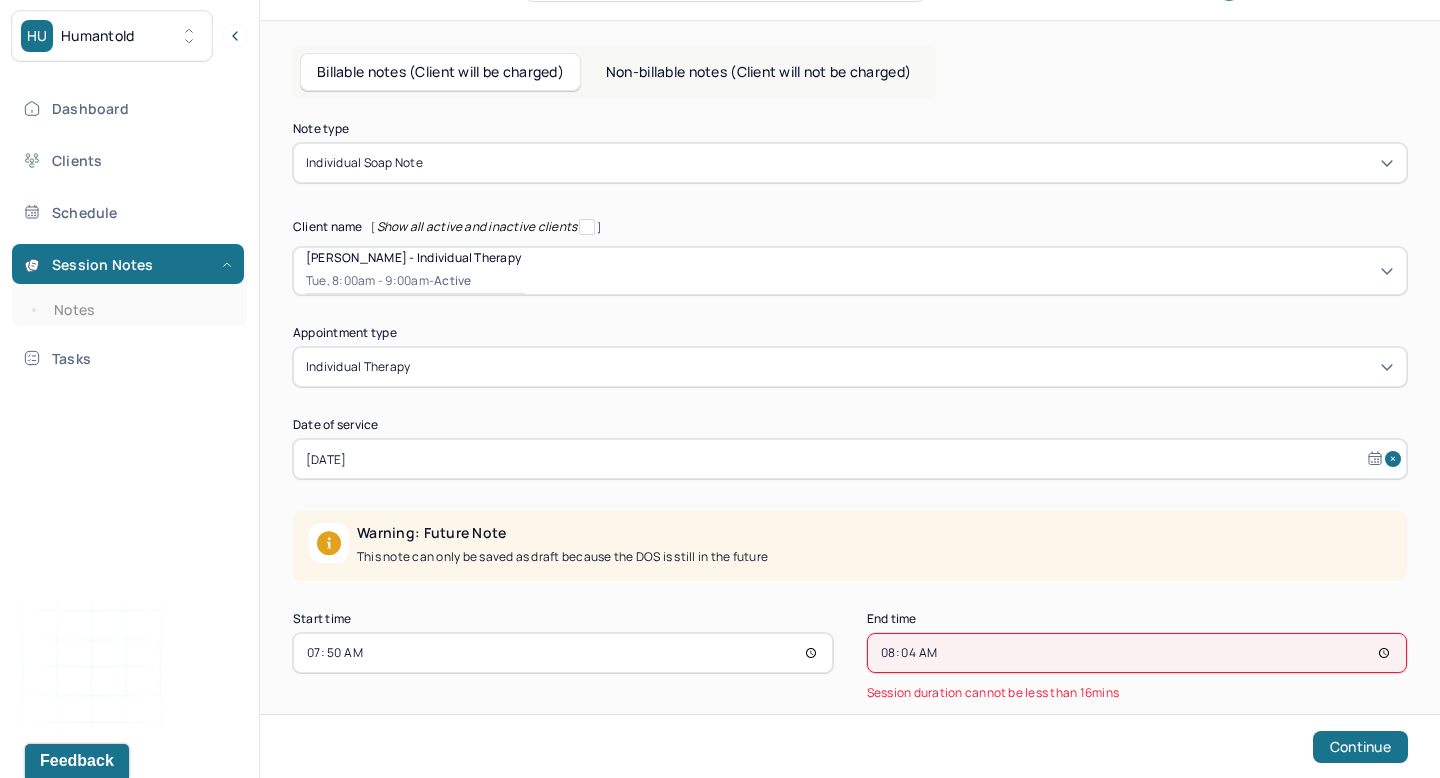 type on "08:45" 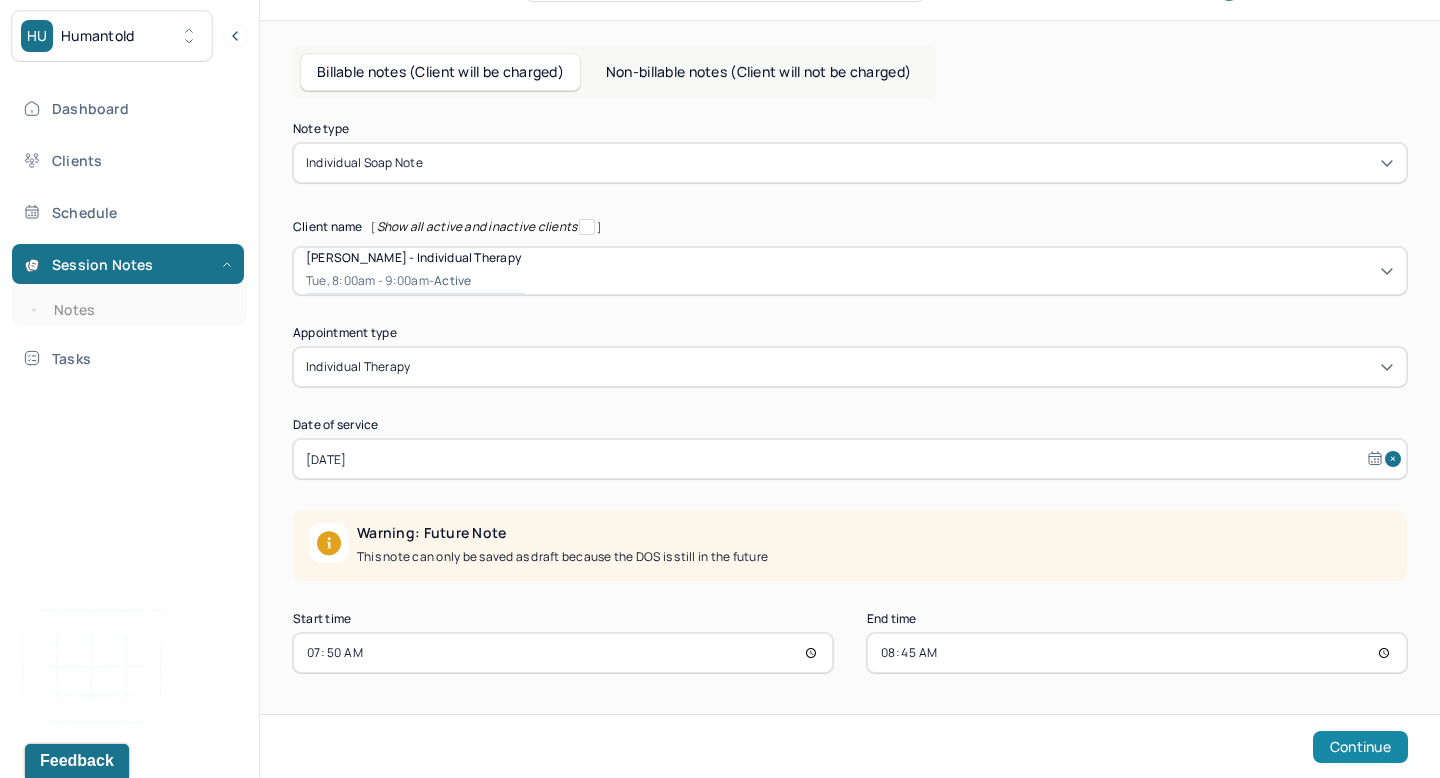 click on "Continue" at bounding box center (1360, 747) 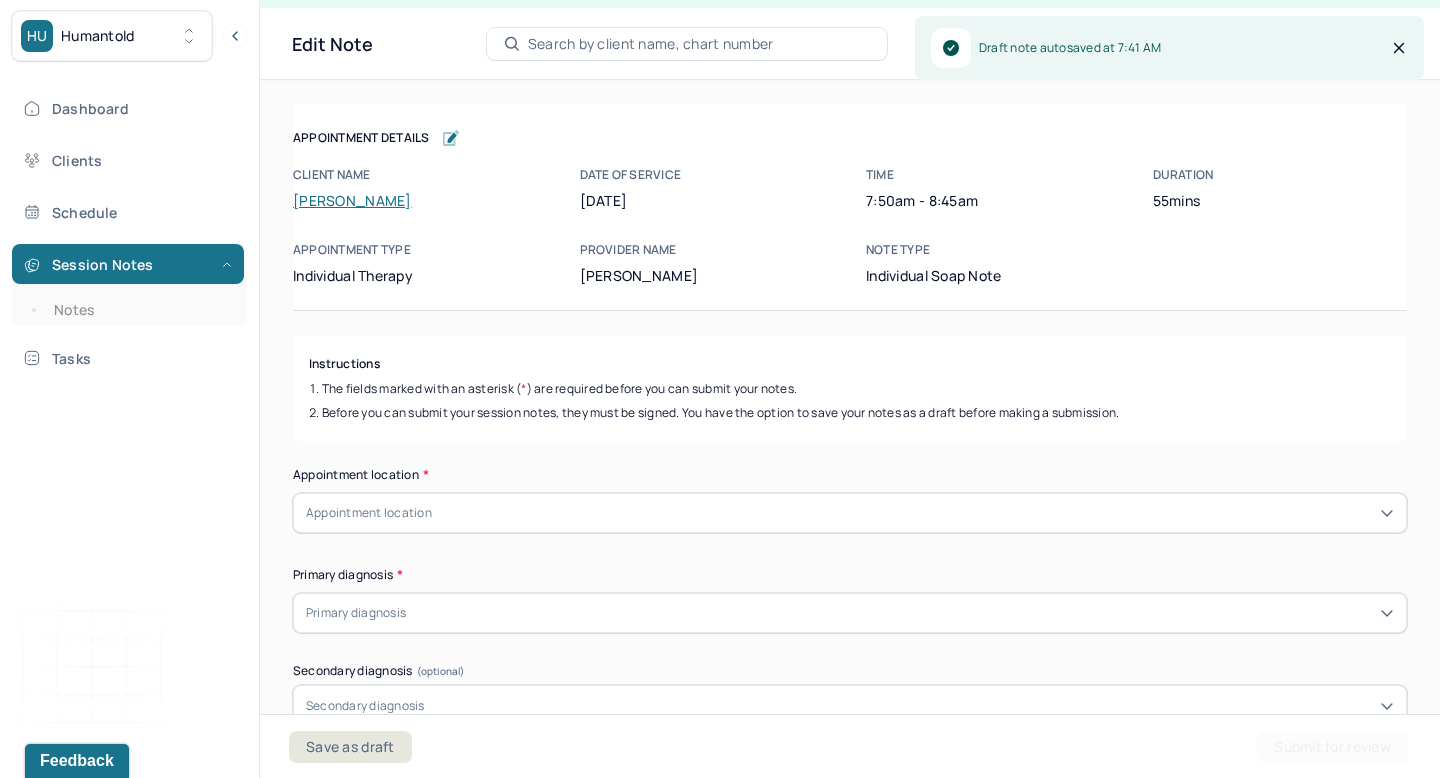 scroll, scrollTop: 36, scrollLeft: 0, axis: vertical 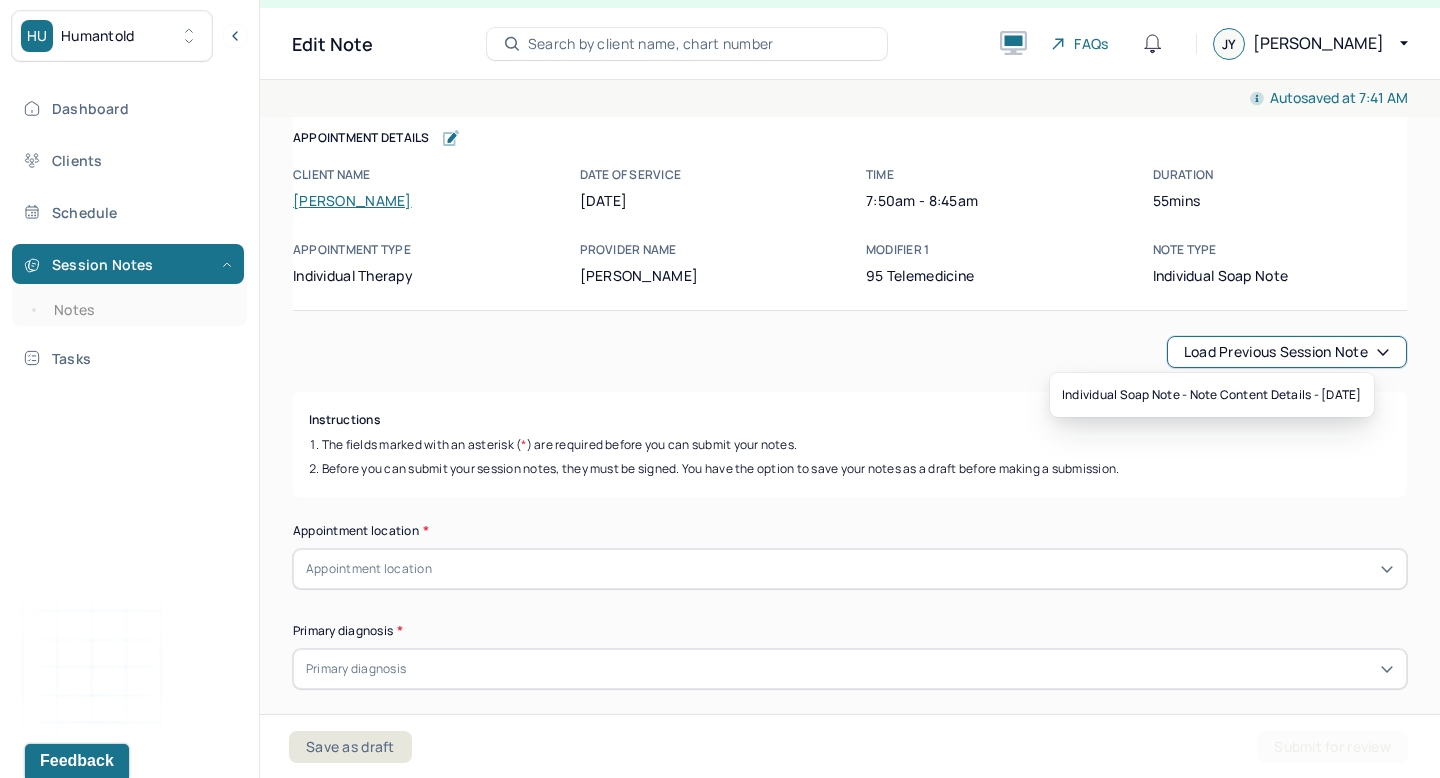 click on "Load previous session note" at bounding box center [1287, 352] 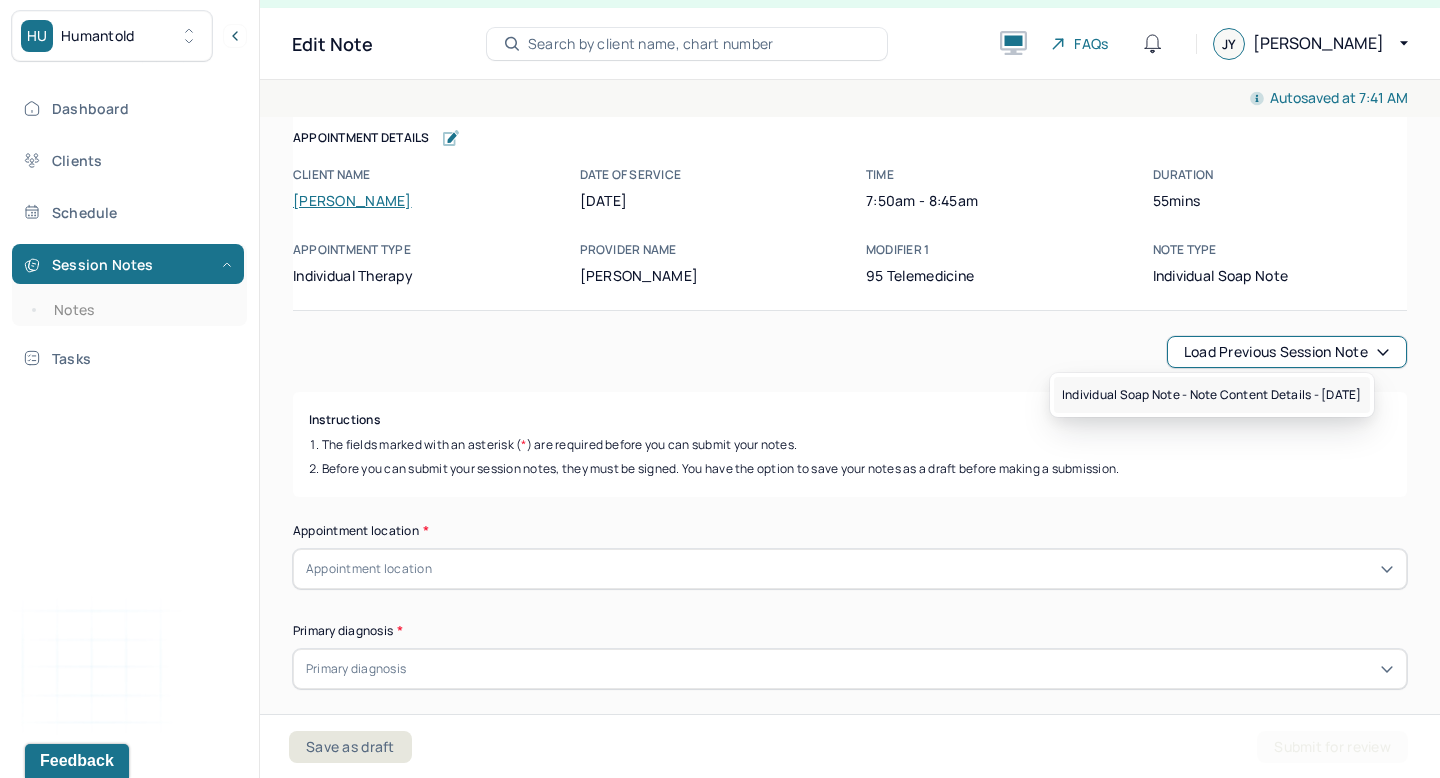 click on "Individual soap note   - Note content Details -   [DATE]" at bounding box center (1212, 395) 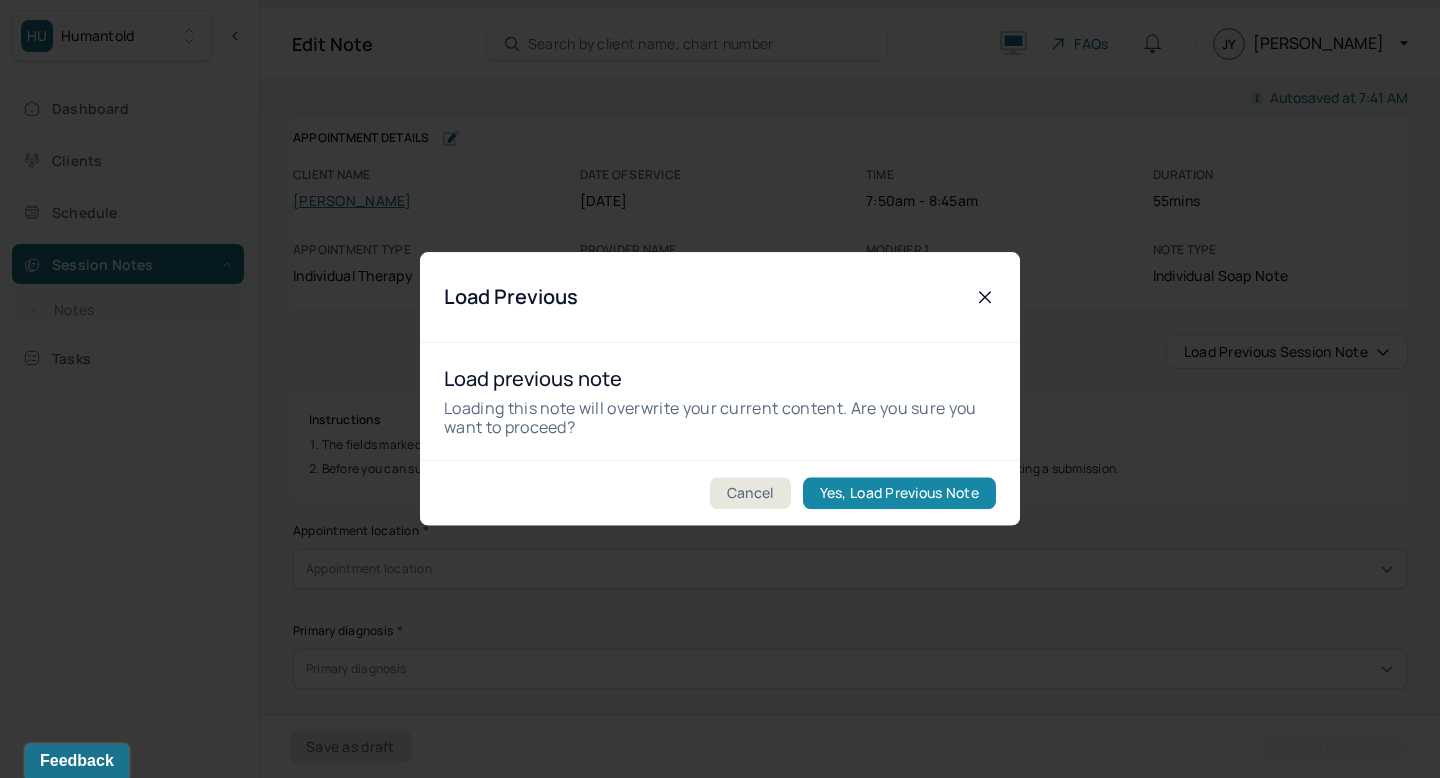 click on "Yes, Load Previous Note" at bounding box center (899, 494) 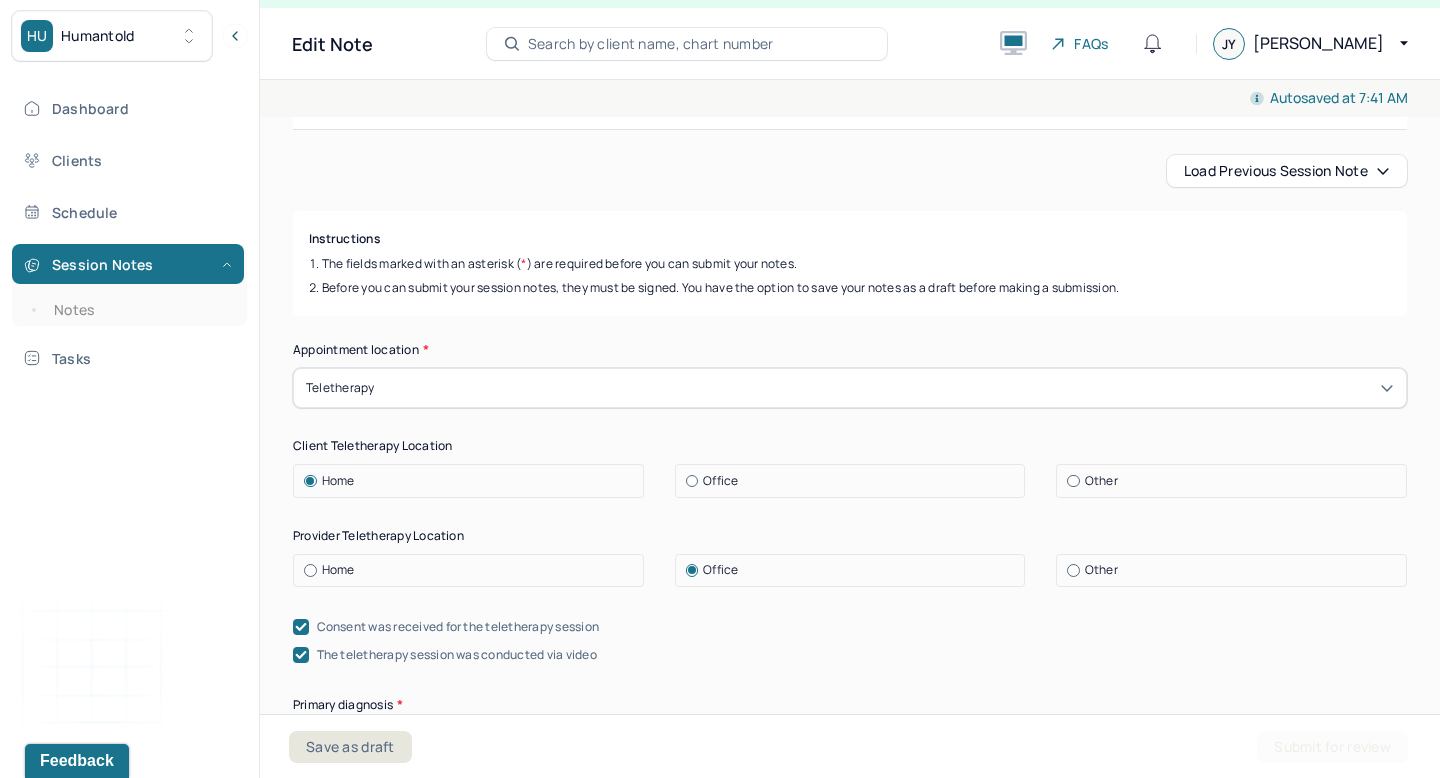 scroll, scrollTop: 205, scrollLeft: 0, axis: vertical 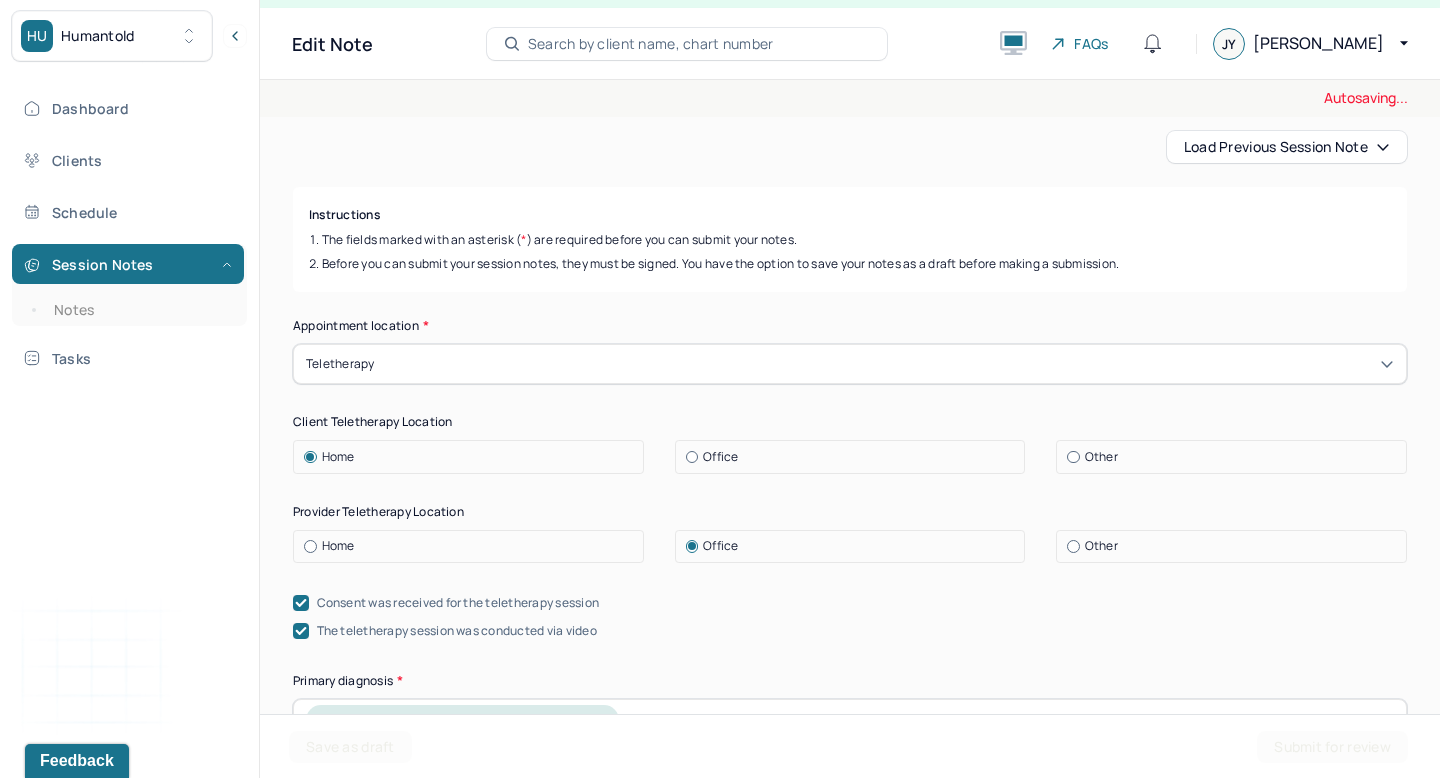 click on "Home" at bounding box center (473, 546) 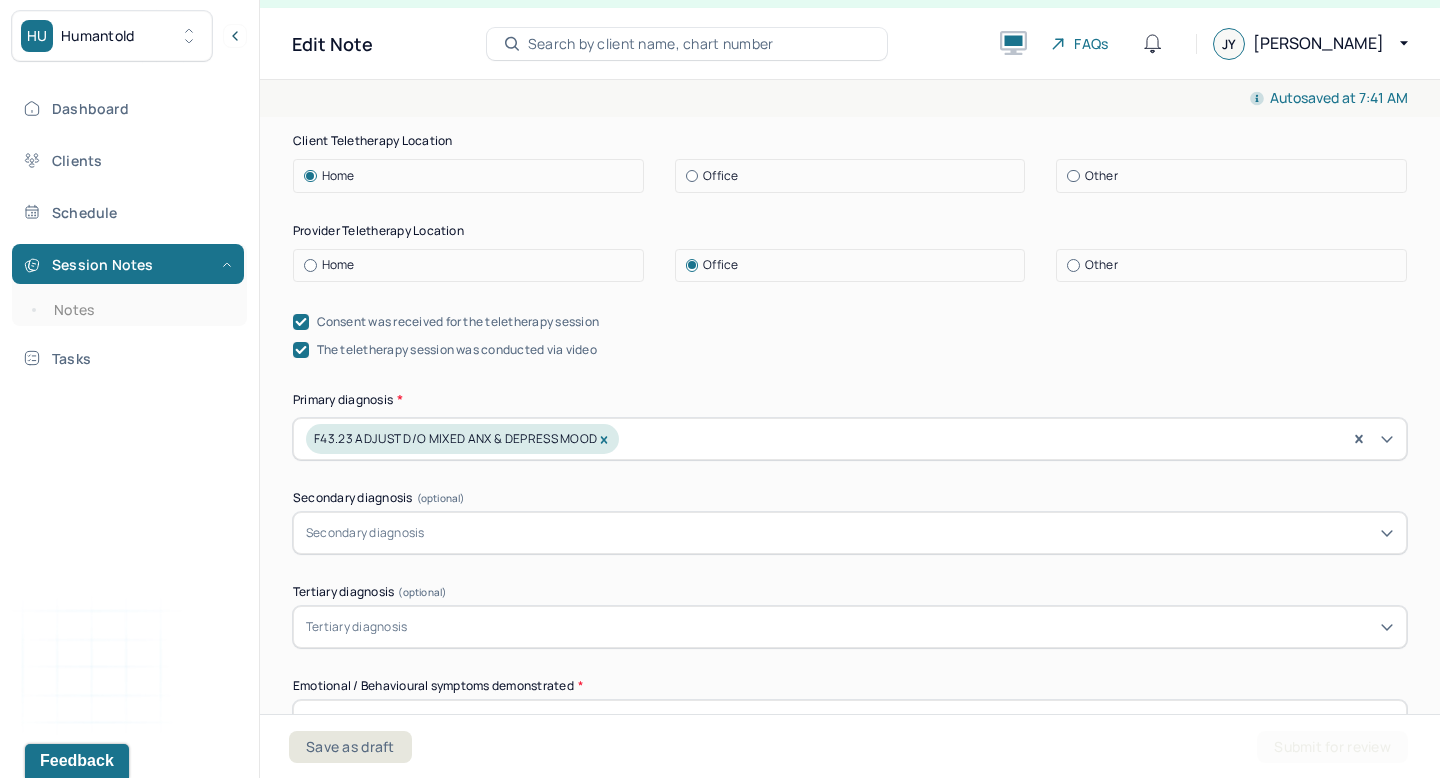 scroll, scrollTop: 0, scrollLeft: 0, axis: both 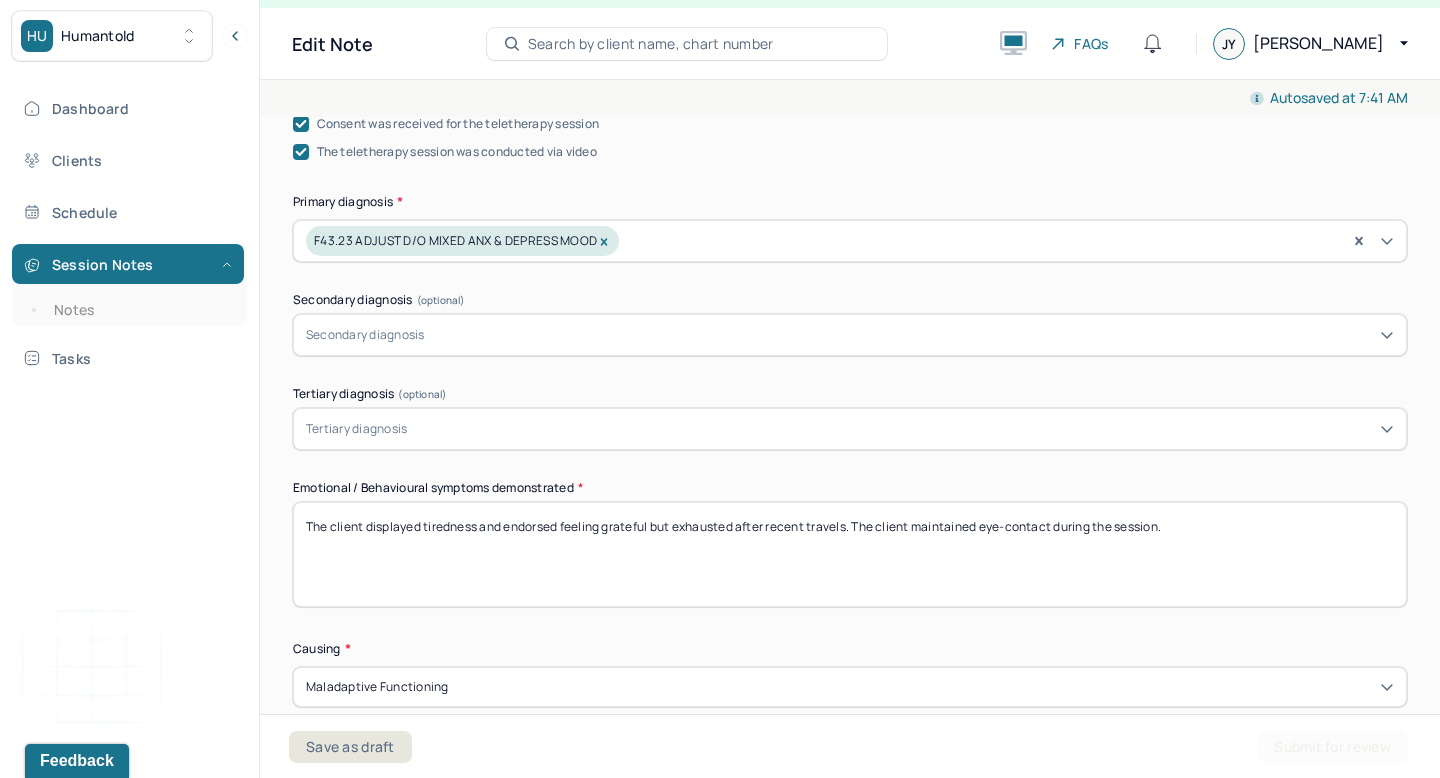 click on "The client displayed tiredness and endorsed feeling grateful but exhausted after recent travels. The client maintained eye-contact during the session." at bounding box center (850, 554) 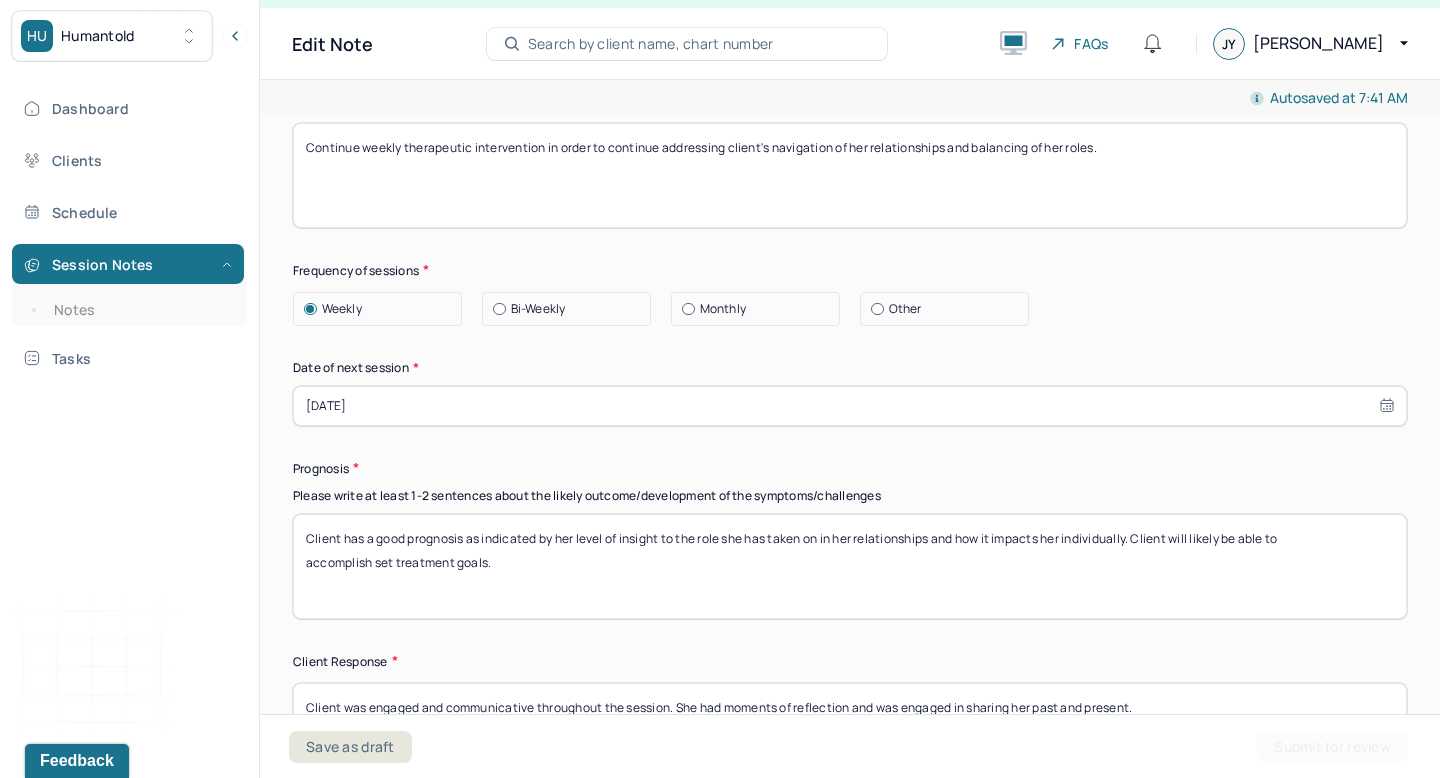 scroll, scrollTop: 2641, scrollLeft: 0, axis: vertical 